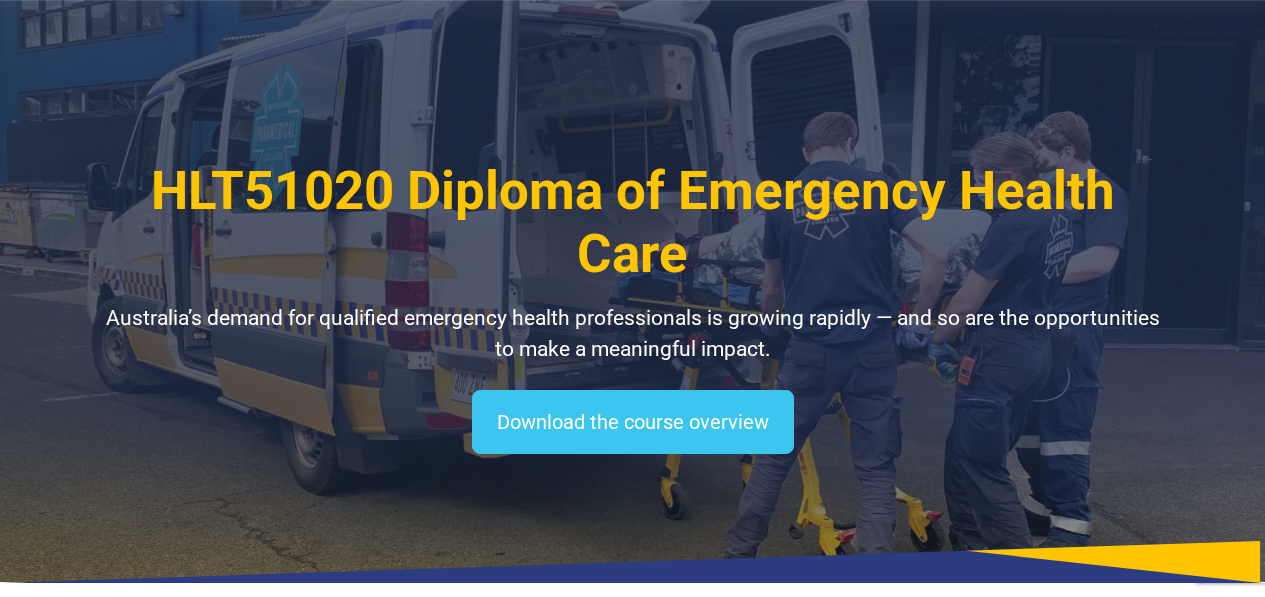 scroll, scrollTop: 280, scrollLeft: 0, axis: vertical 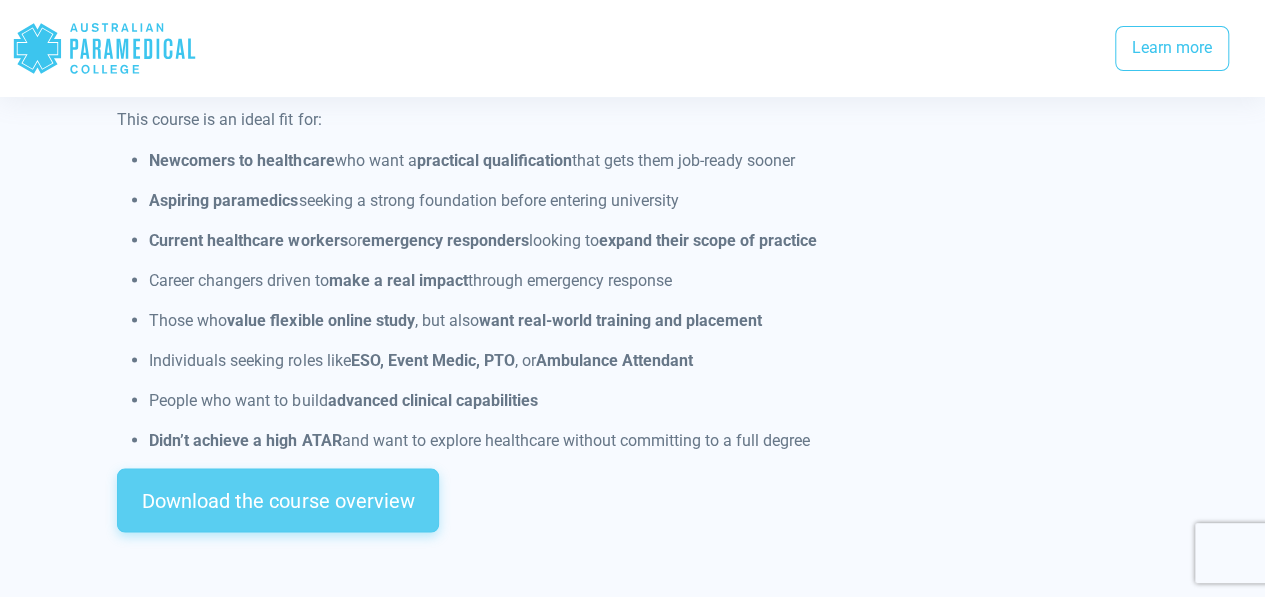 click on "Download the course overview" at bounding box center (278, 500) 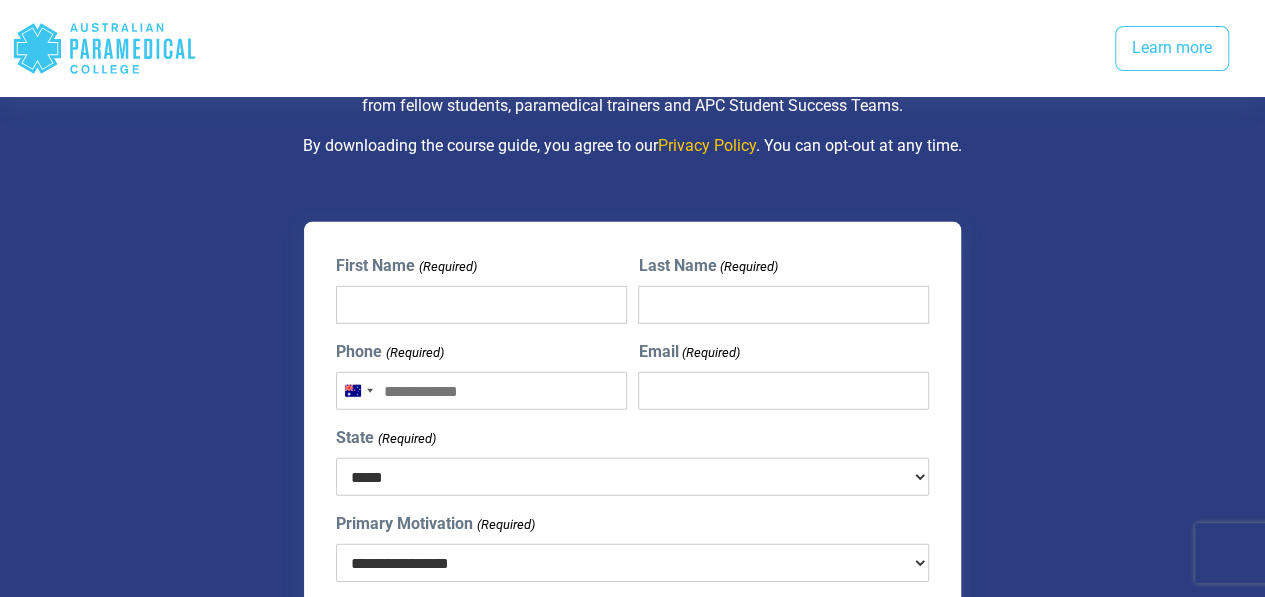 click on "First Name (Required)" at bounding box center [481, 305] 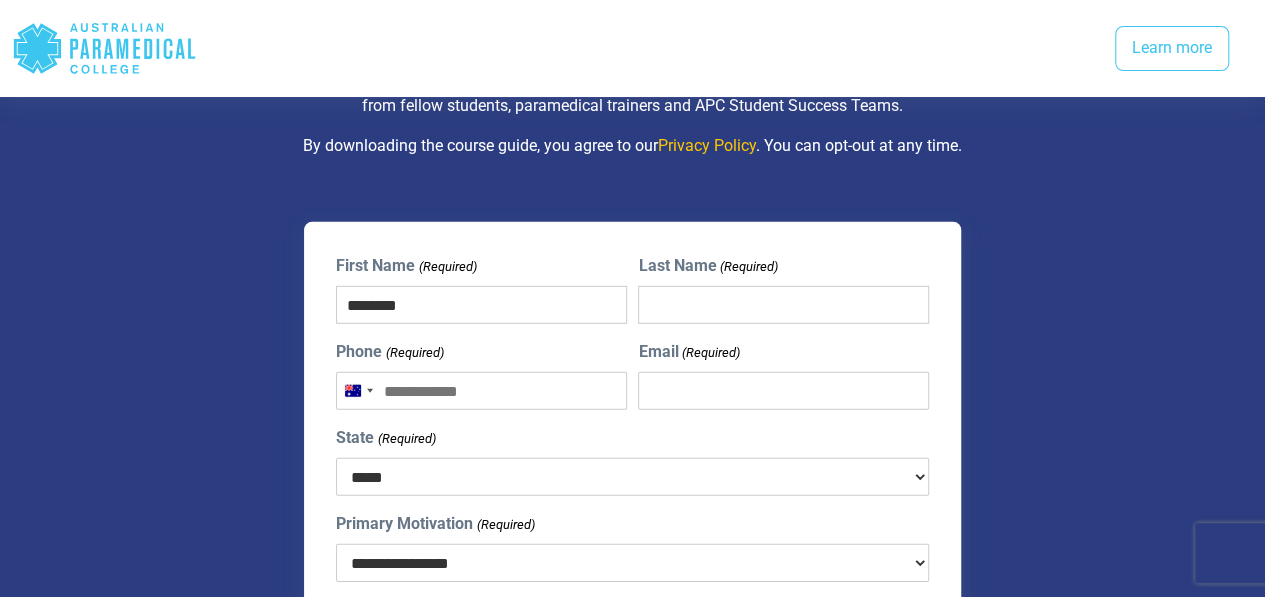type on "********" 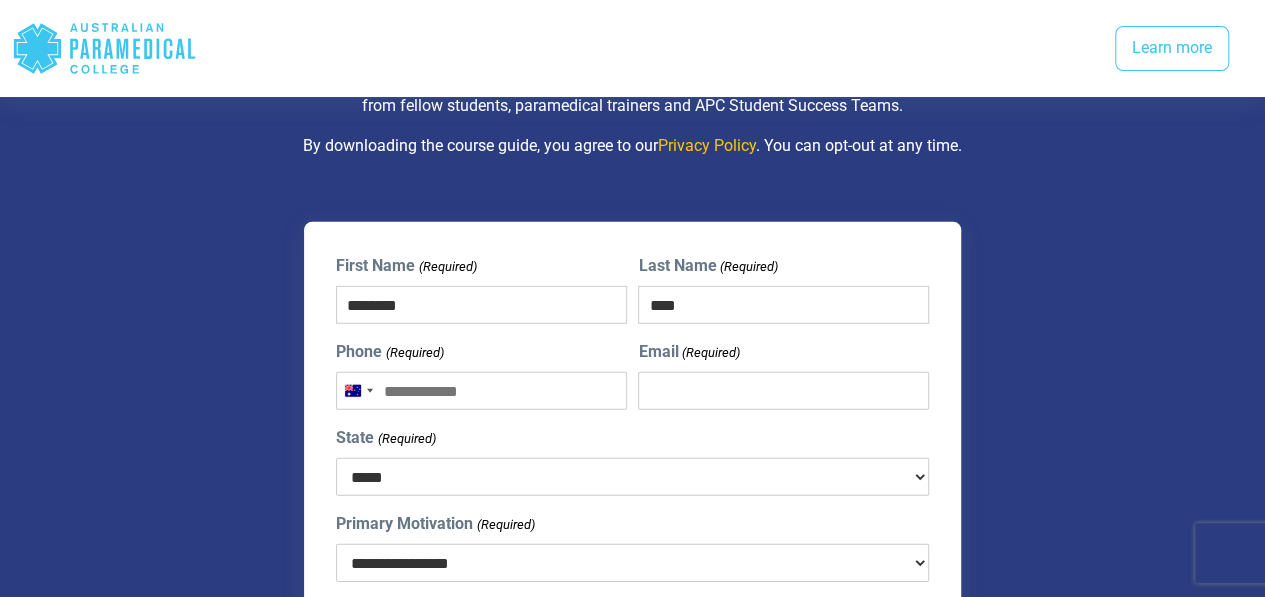type on "****" 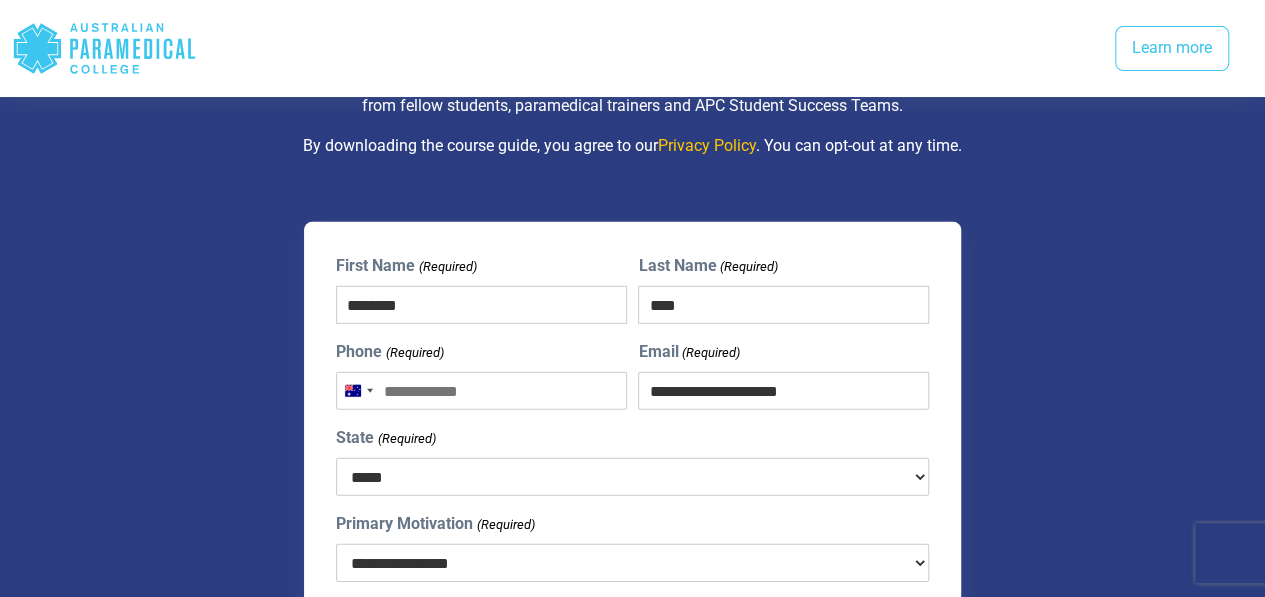 type on "**********" 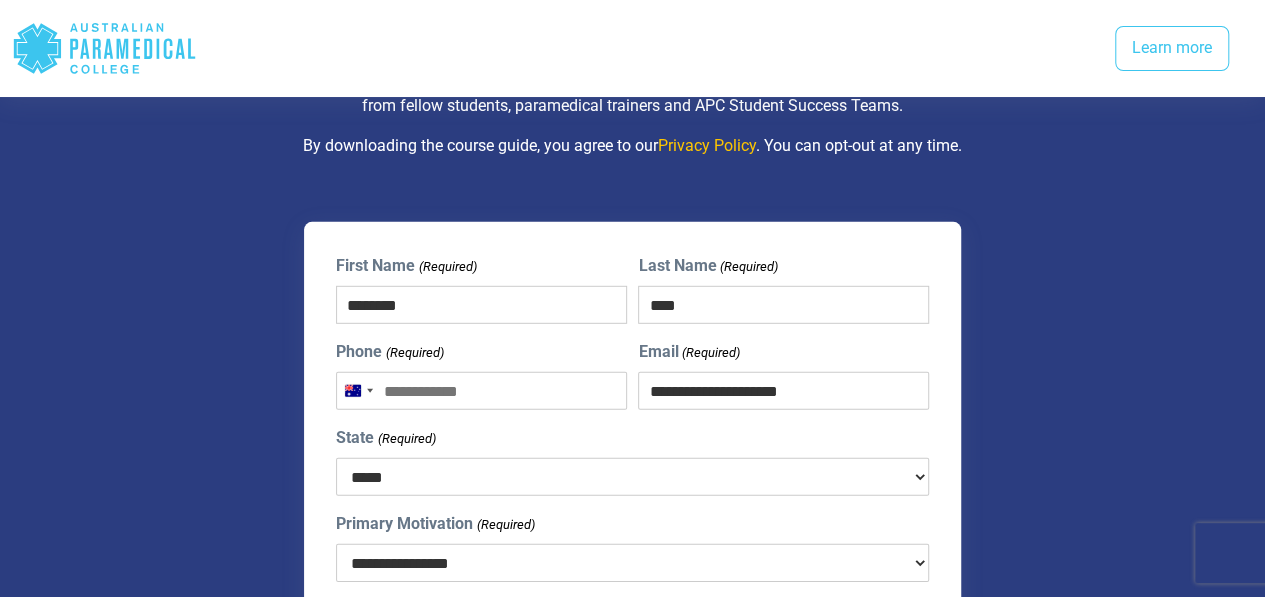 click on "***** *** *** *** ** ** *** ** ***" at bounding box center (632, 477) 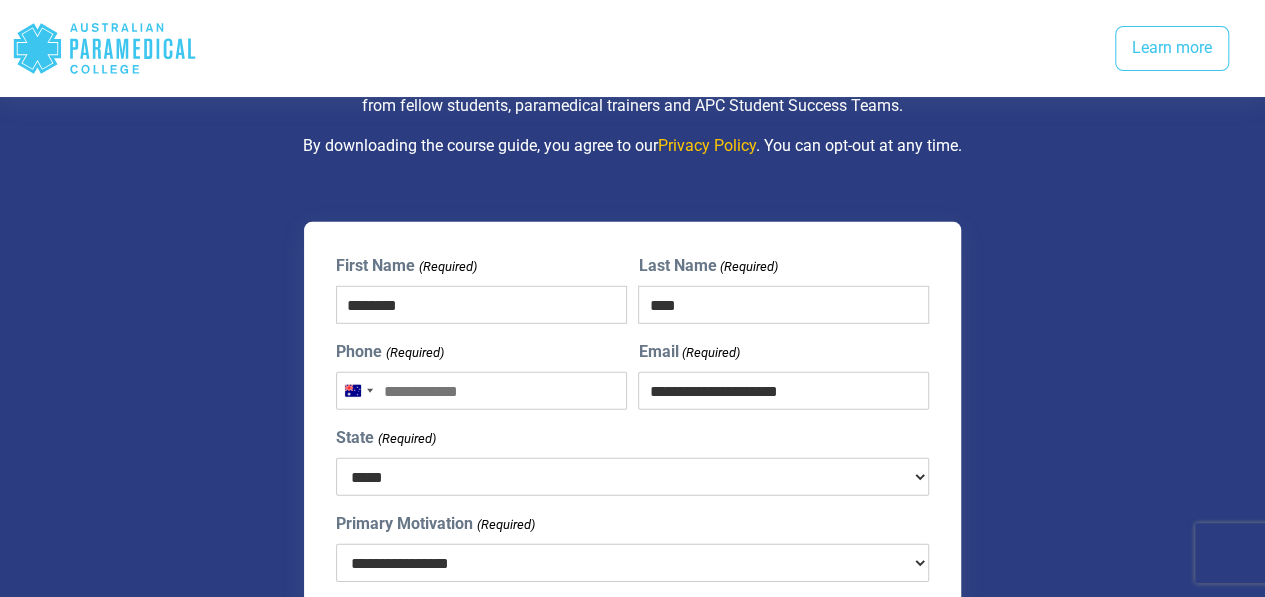 select on "***" 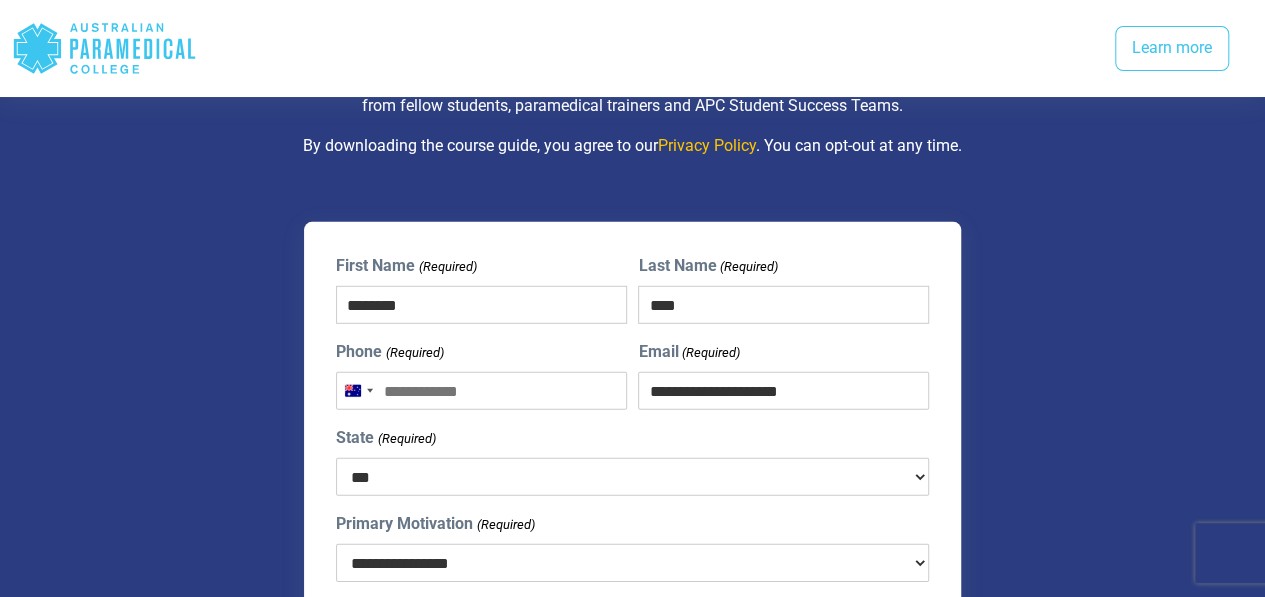 click on "***** *** *** *** ** ** *** ** ***" at bounding box center [632, 477] 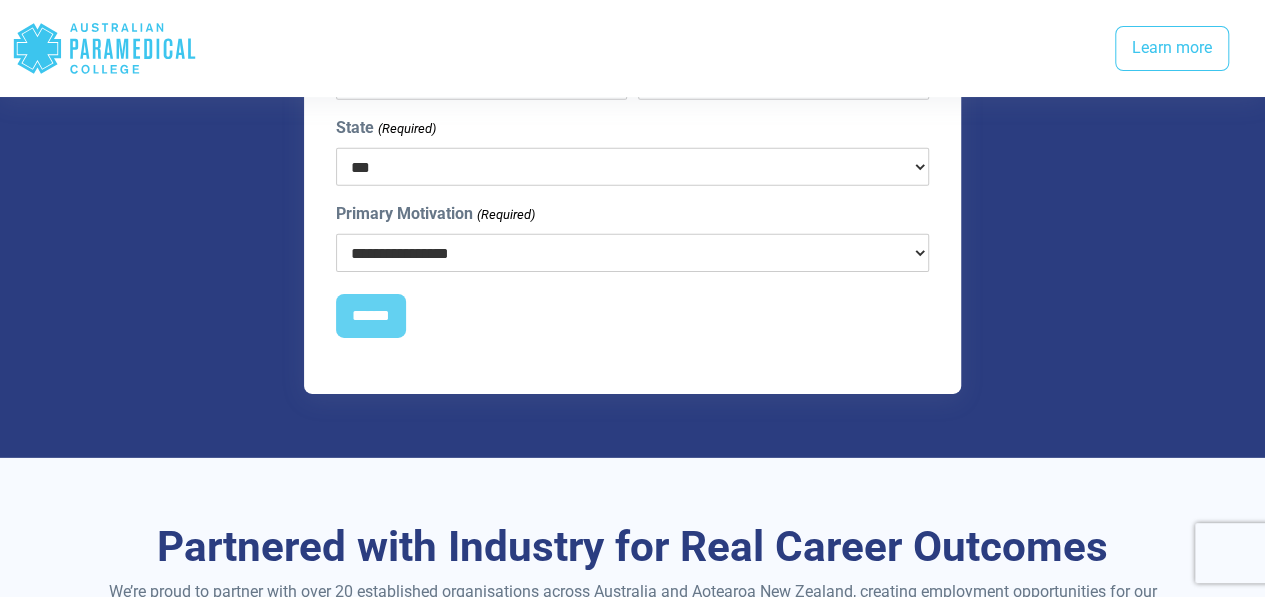 scroll, scrollTop: 3075, scrollLeft: 0, axis: vertical 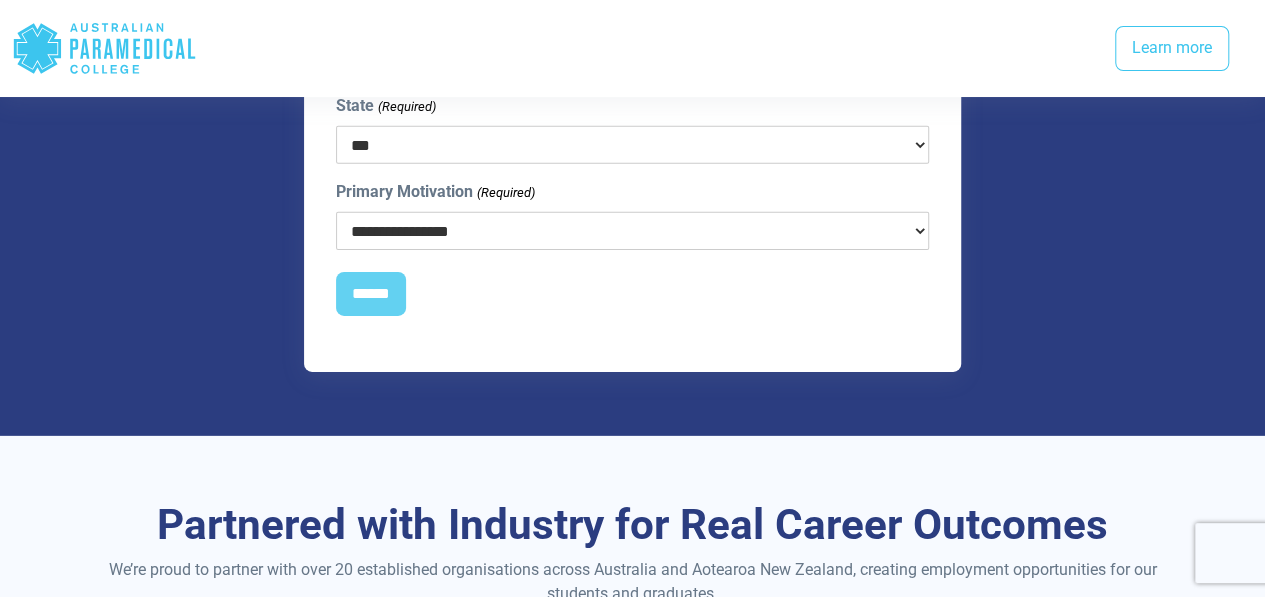 click on "**********" at bounding box center (632, 231) 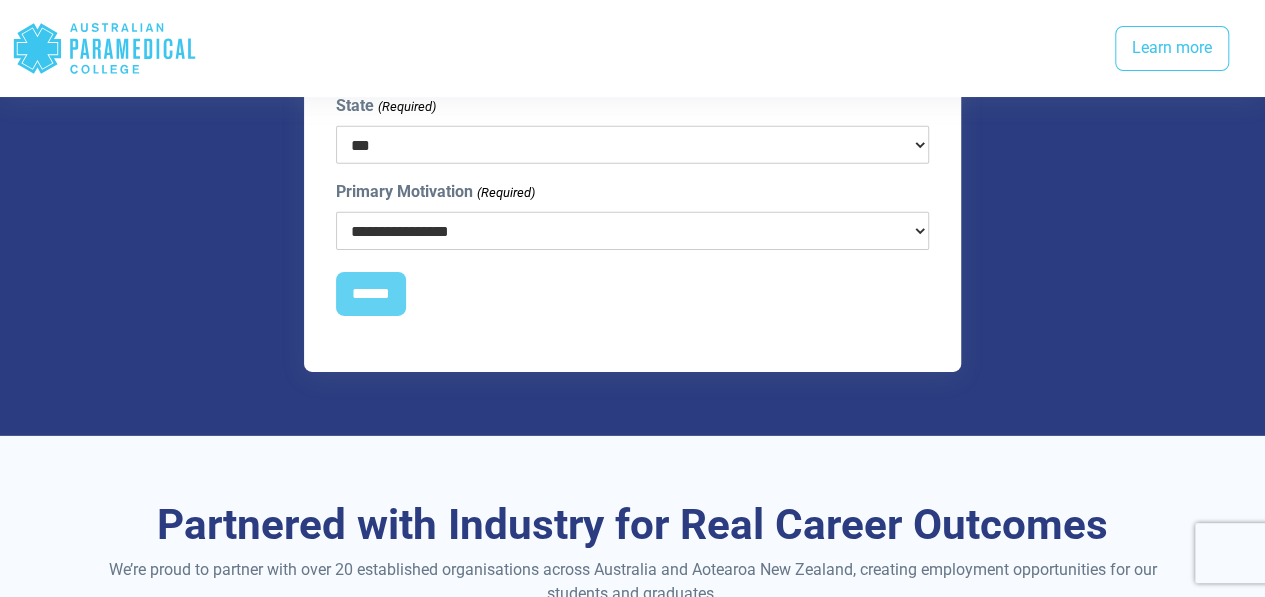 select on "**********" 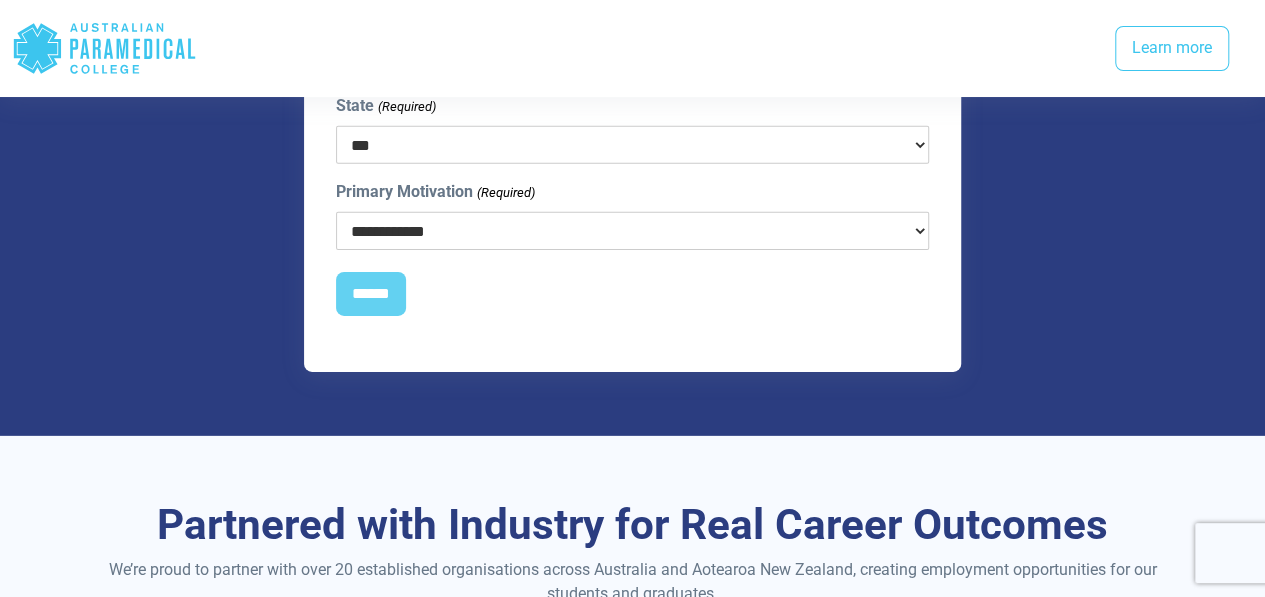 click on "**********" at bounding box center (632, 231) 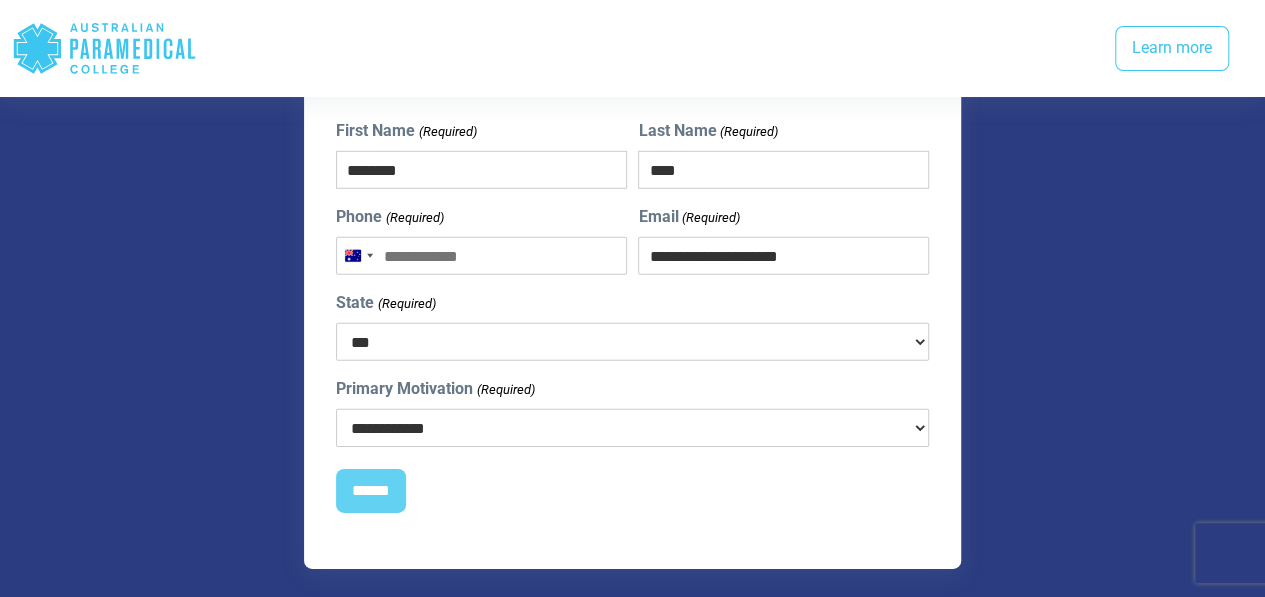 scroll, scrollTop: 2886, scrollLeft: 0, axis: vertical 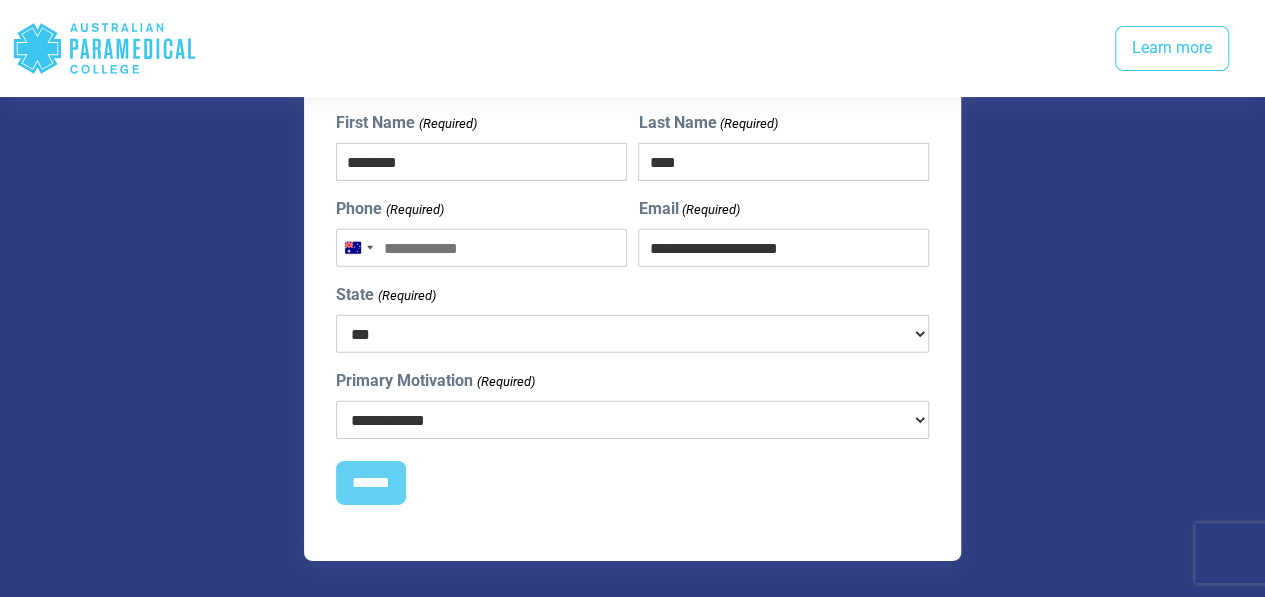 click on "Phone (Required)" at bounding box center [481, 248] 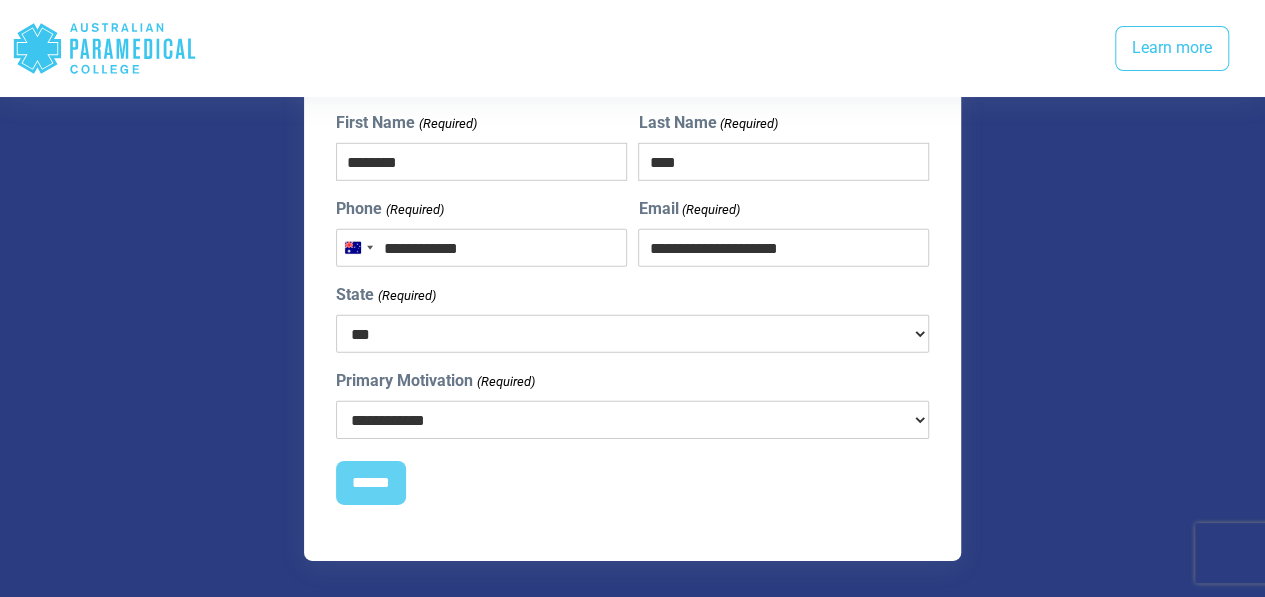 click on "**********" at bounding box center [481, 248] 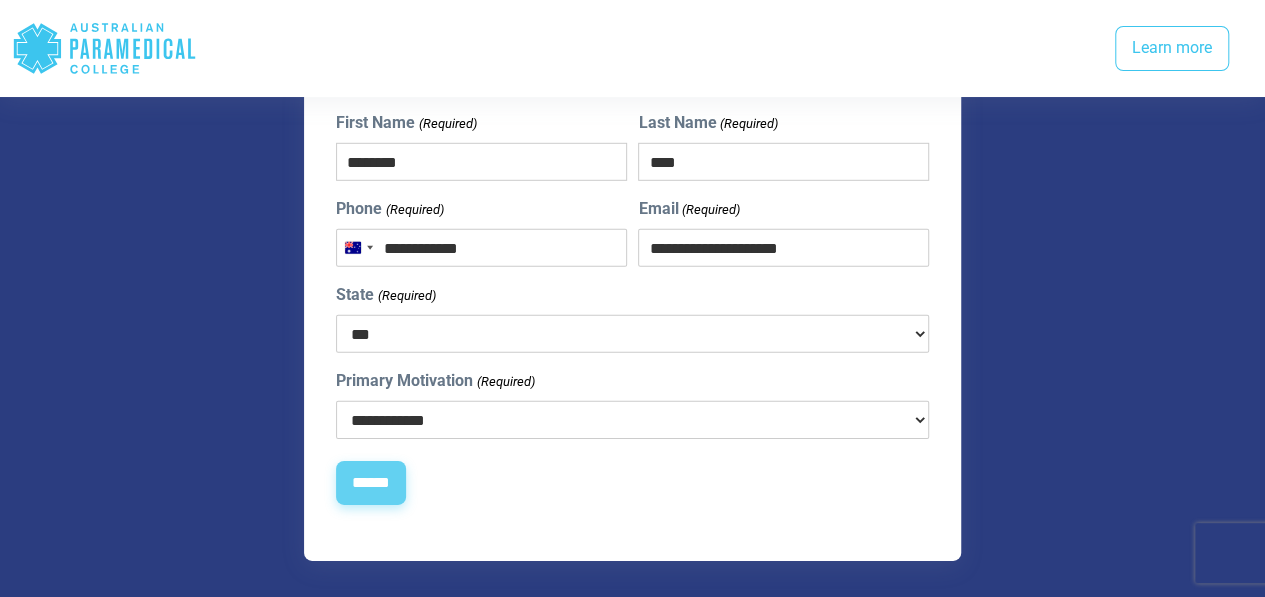 type on "**********" 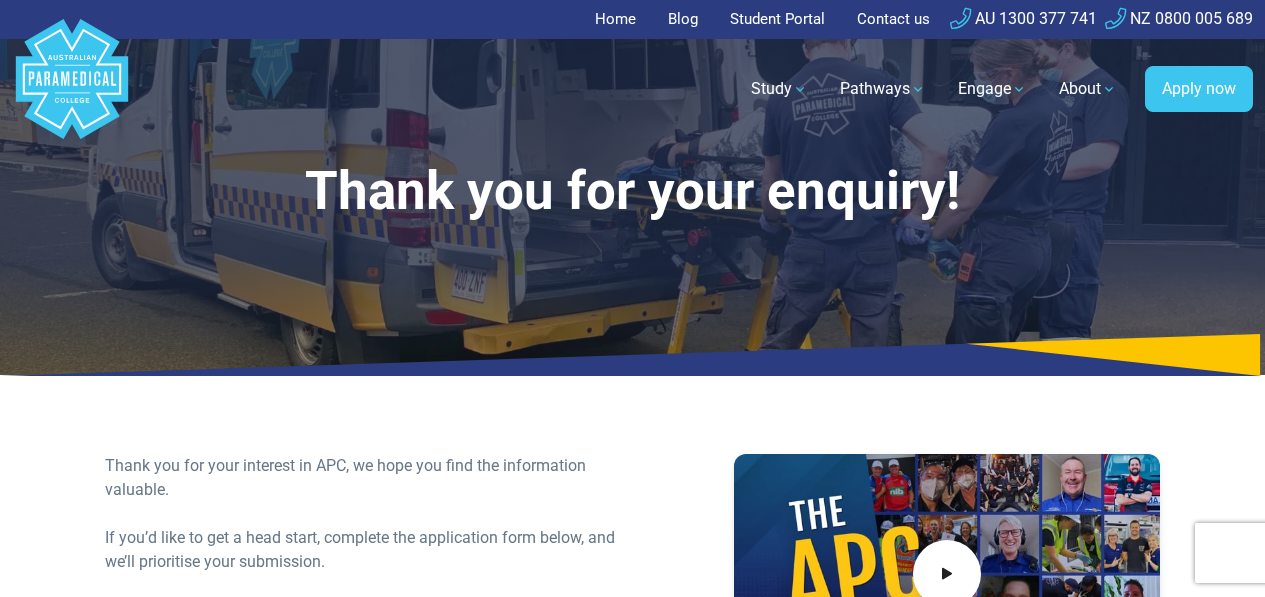 scroll, scrollTop: 0, scrollLeft: 0, axis: both 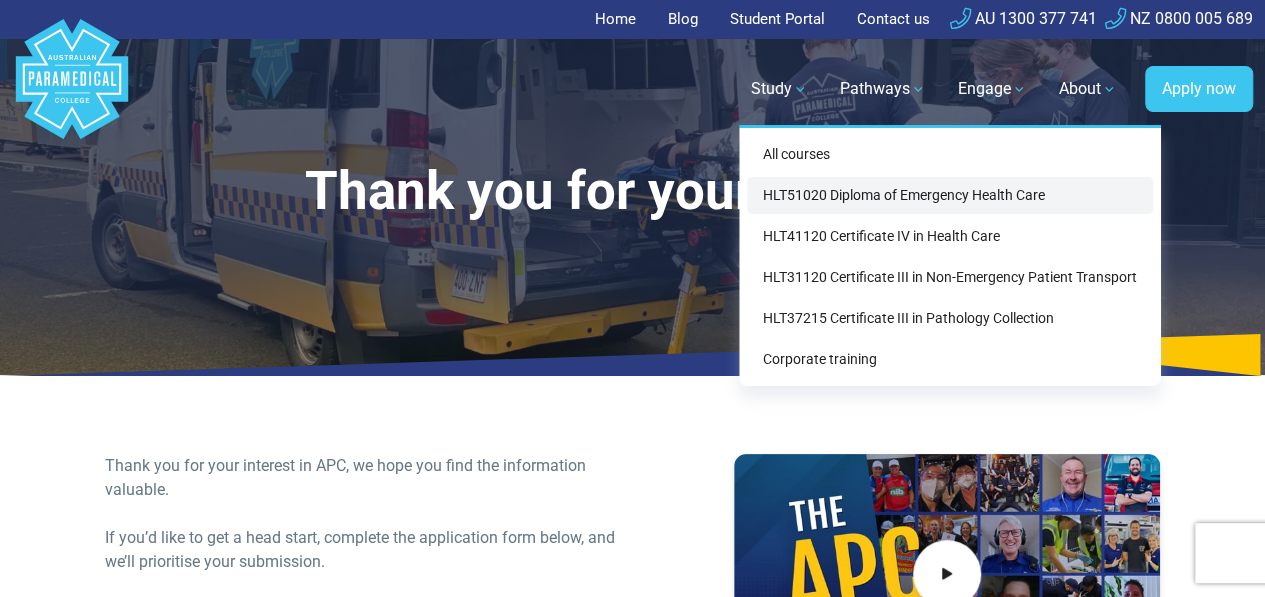 click on "HLT51020 Diploma of Emergency Health Care" at bounding box center [950, 195] 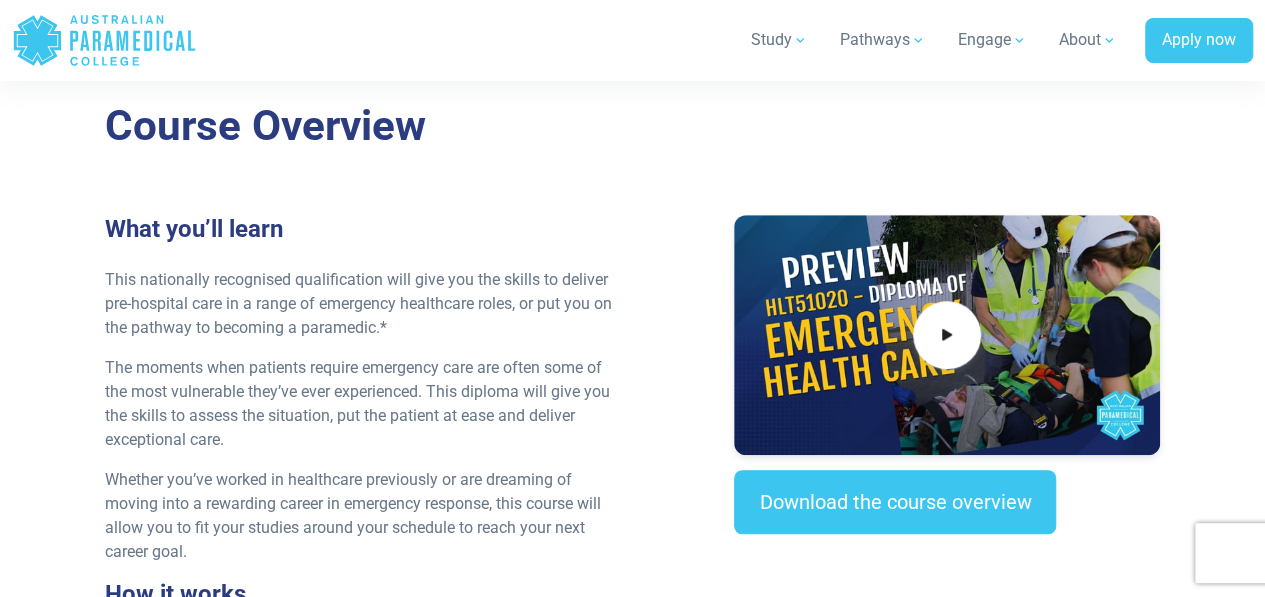 scroll, scrollTop: 520, scrollLeft: 0, axis: vertical 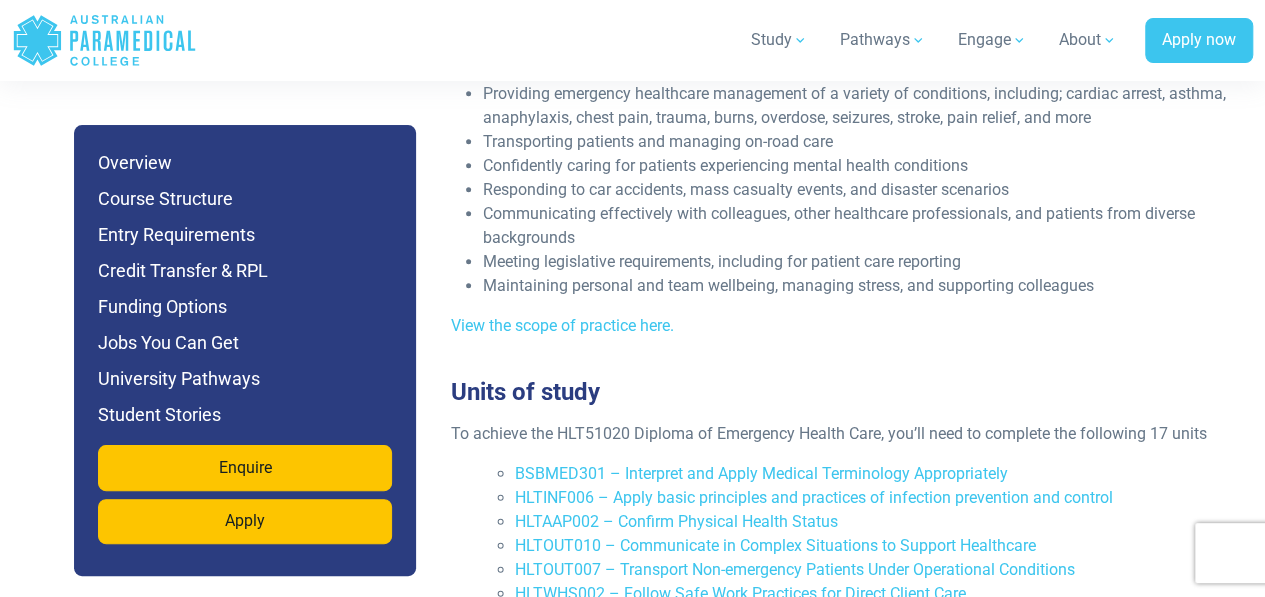 click on "HLTAAP002 – Confirm Physical Health Status" at bounding box center (874, 522) 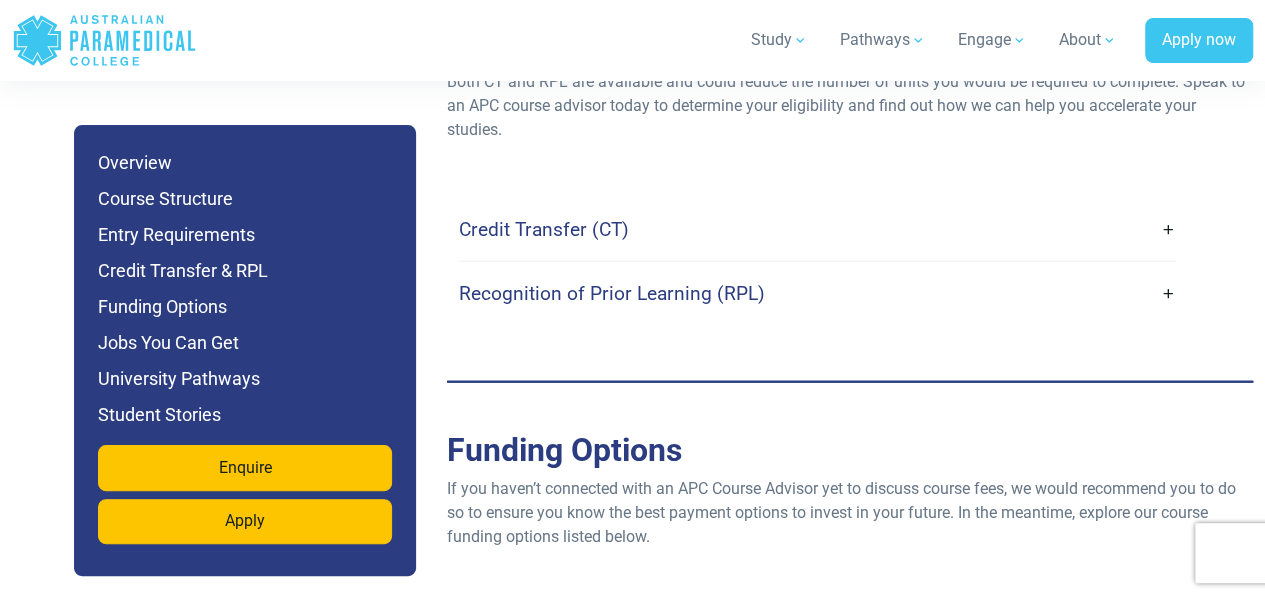 scroll, scrollTop: 6106, scrollLeft: 0, axis: vertical 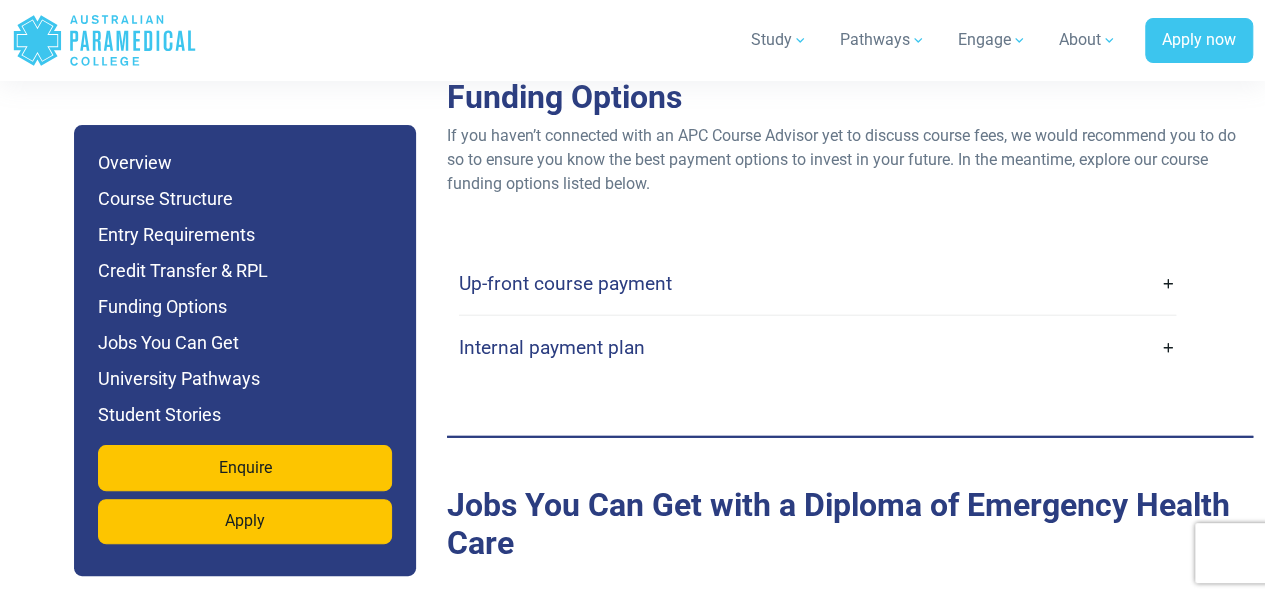 click on "Internal payment plan" at bounding box center (817, 347) 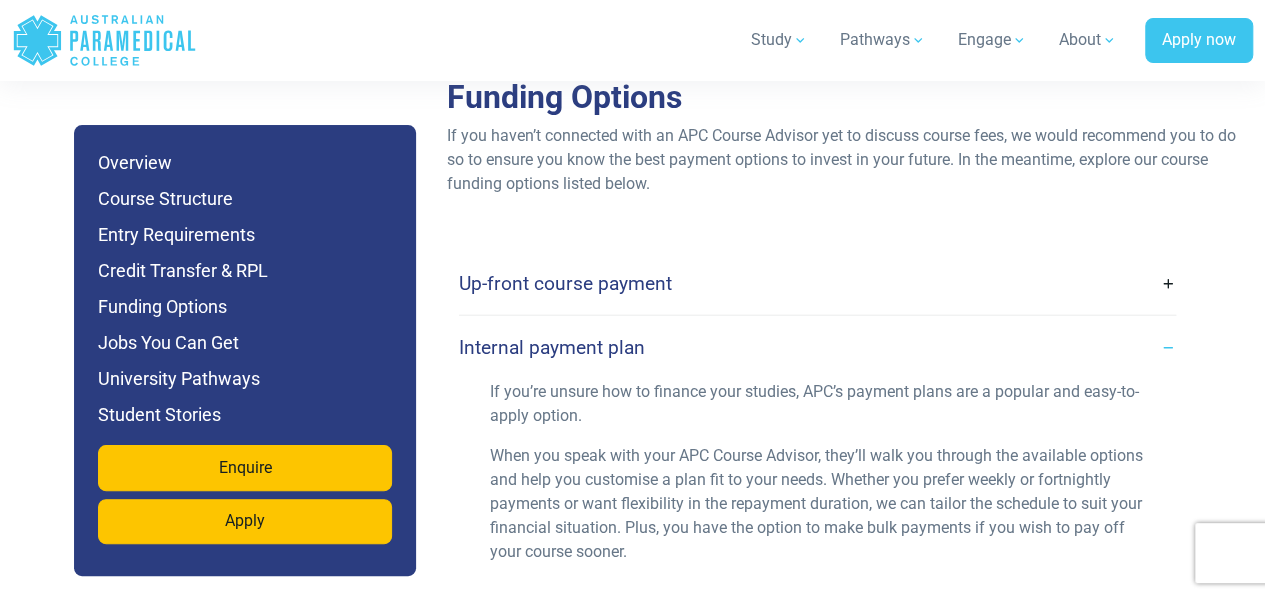 click on "Up-front course payment" at bounding box center [817, 283] 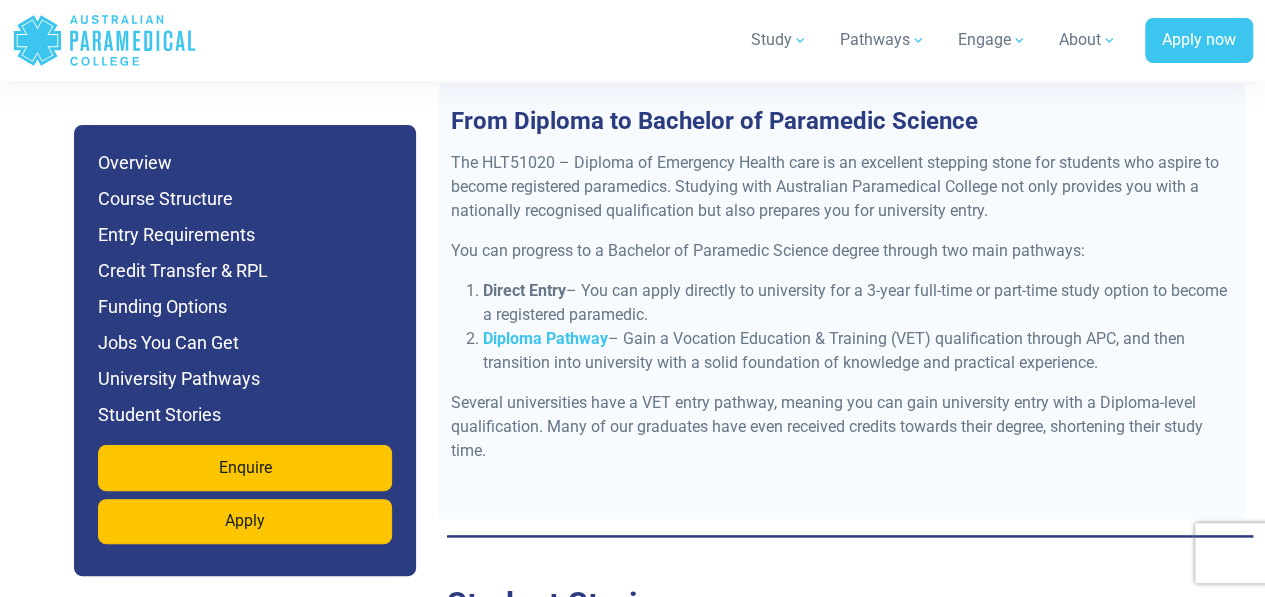 scroll, scrollTop: 8699, scrollLeft: 0, axis: vertical 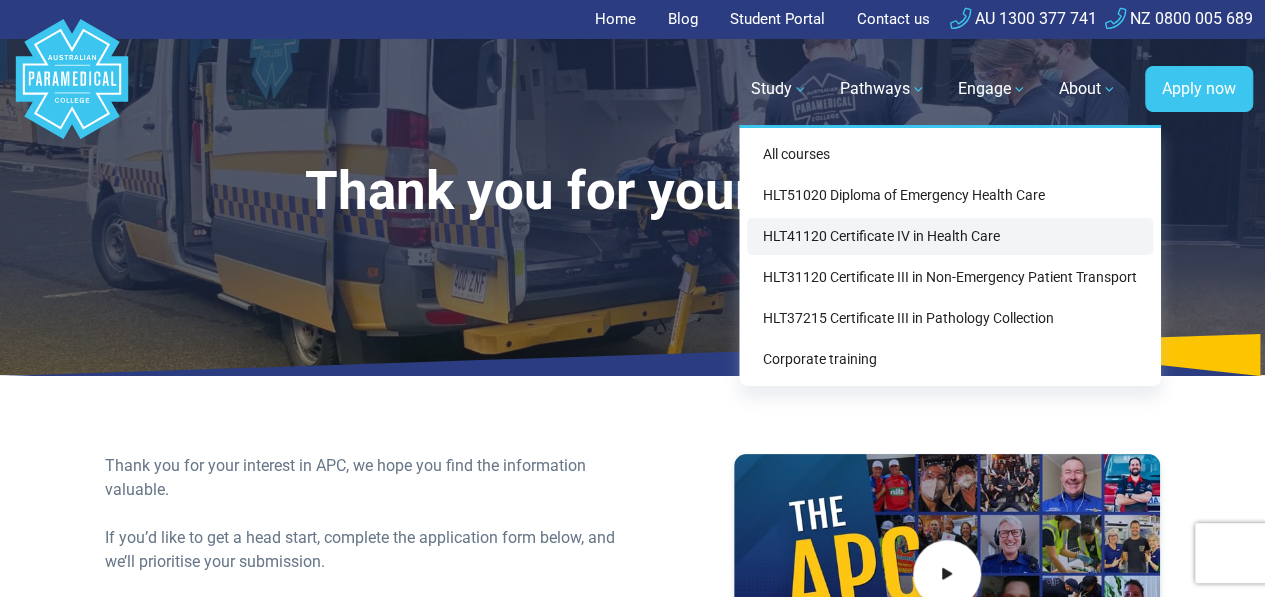 click on "HLT41120 Certificate IV in Health Care" at bounding box center [950, 236] 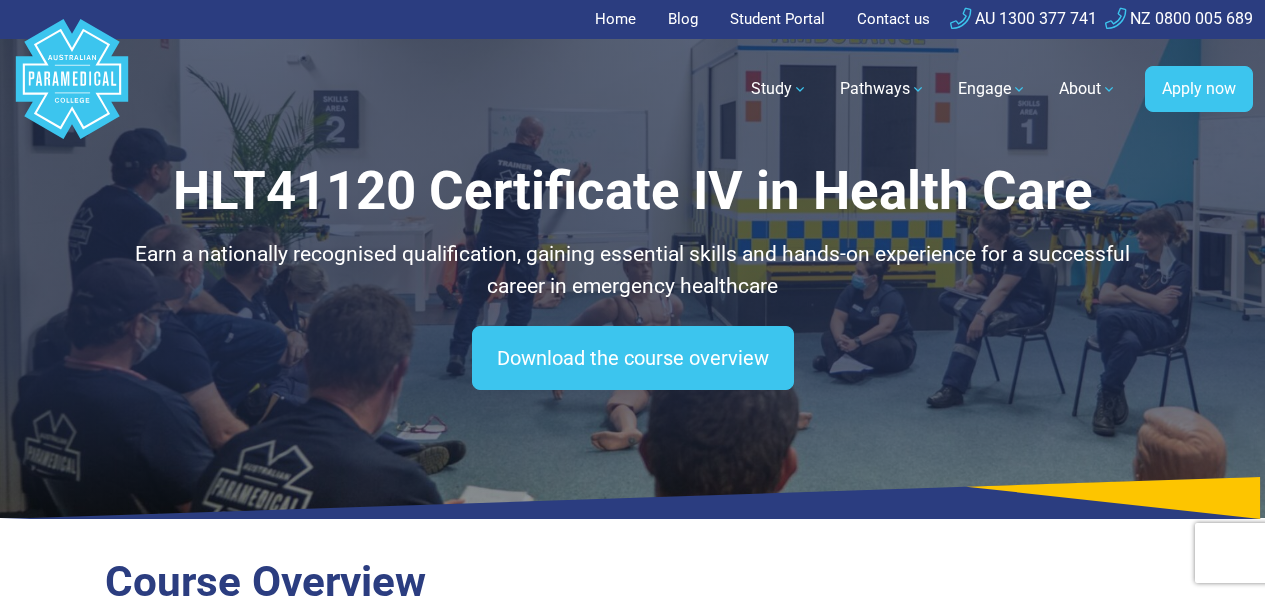 scroll, scrollTop: 0, scrollLeft: 0, axis: both 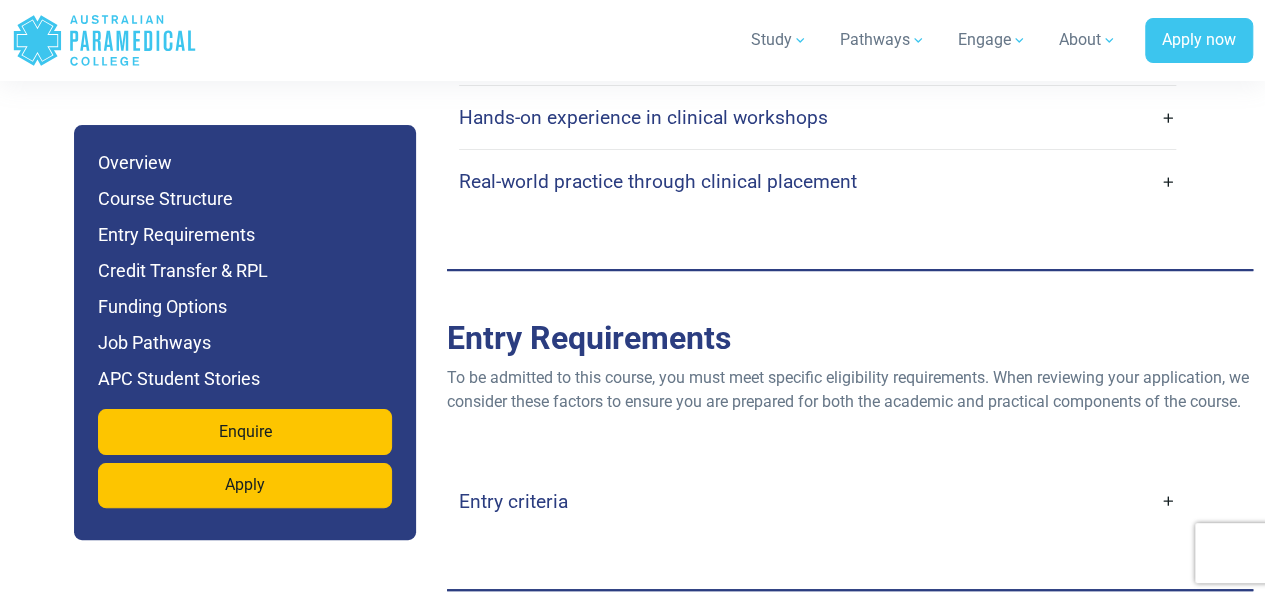 click on "Hands-on experience in clinical workshops" at bounding box center (817, 117) 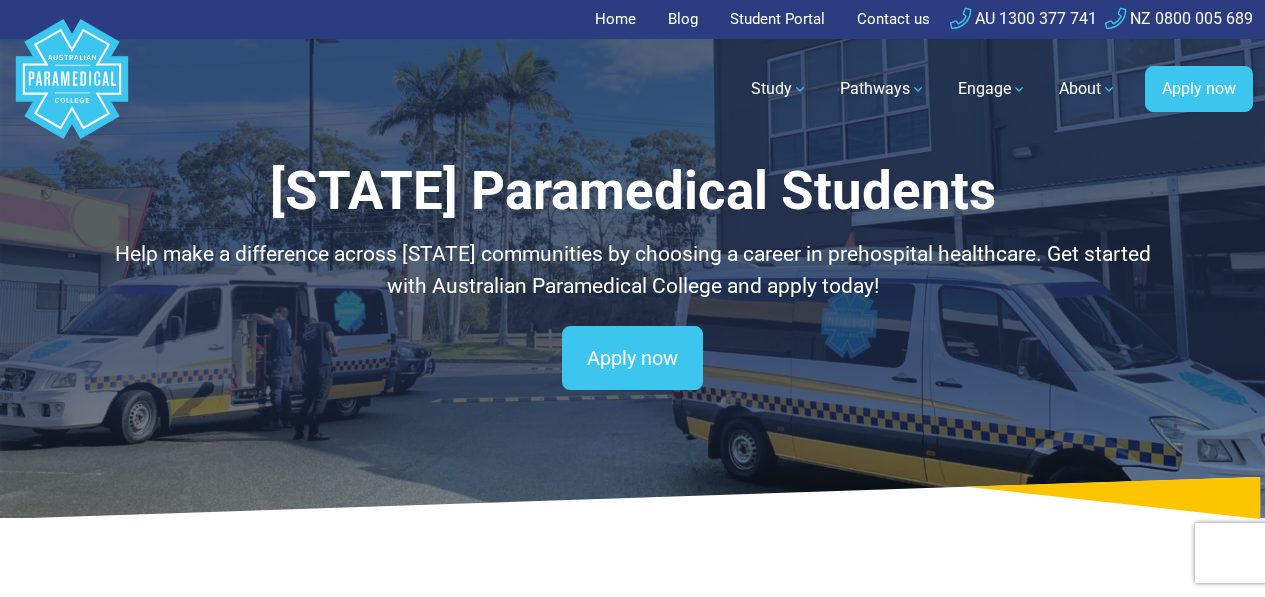 scroll, scrollTop: 0, scrollLeft: 0, axis: both 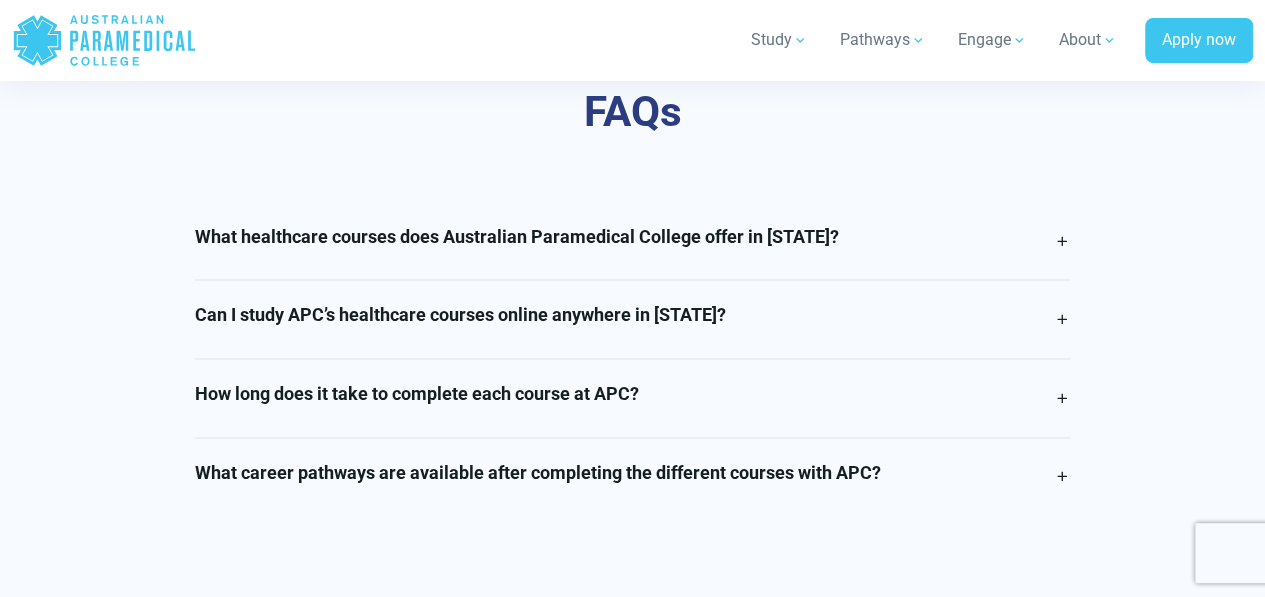 click on "Can I study APC’s healthcare courses online anywhere in [STATE]?" at bounding box center [632, 319] 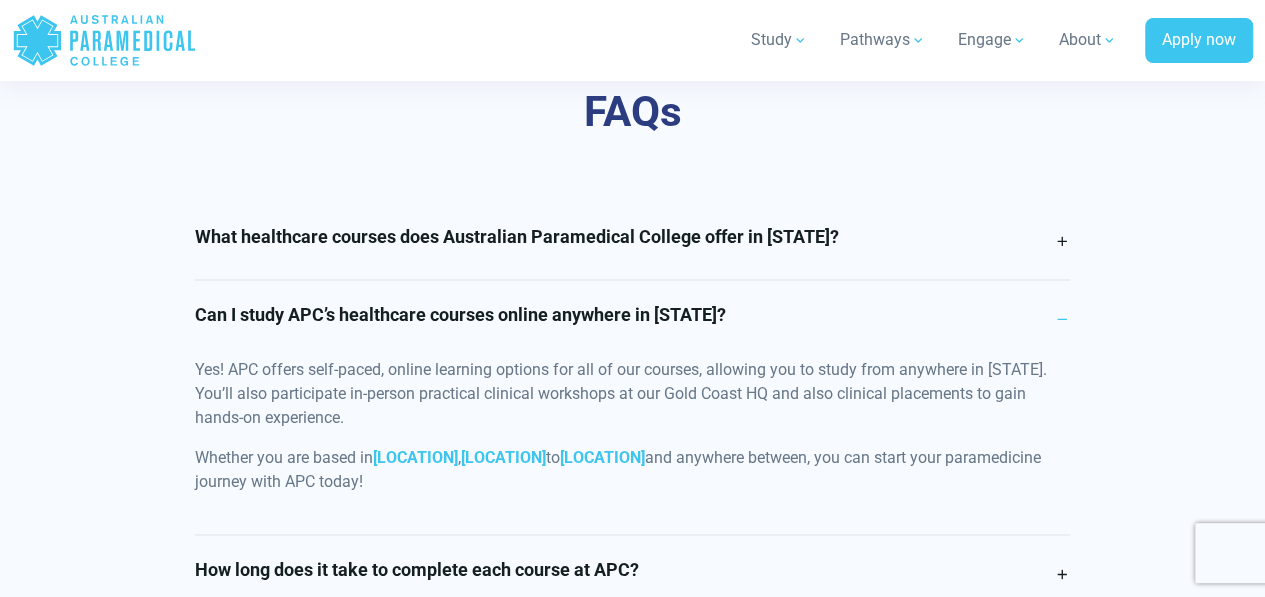 click on "Can I study APC’s healthcare courses online anywhere in [STATE]?" at bounding box center [632, 319] 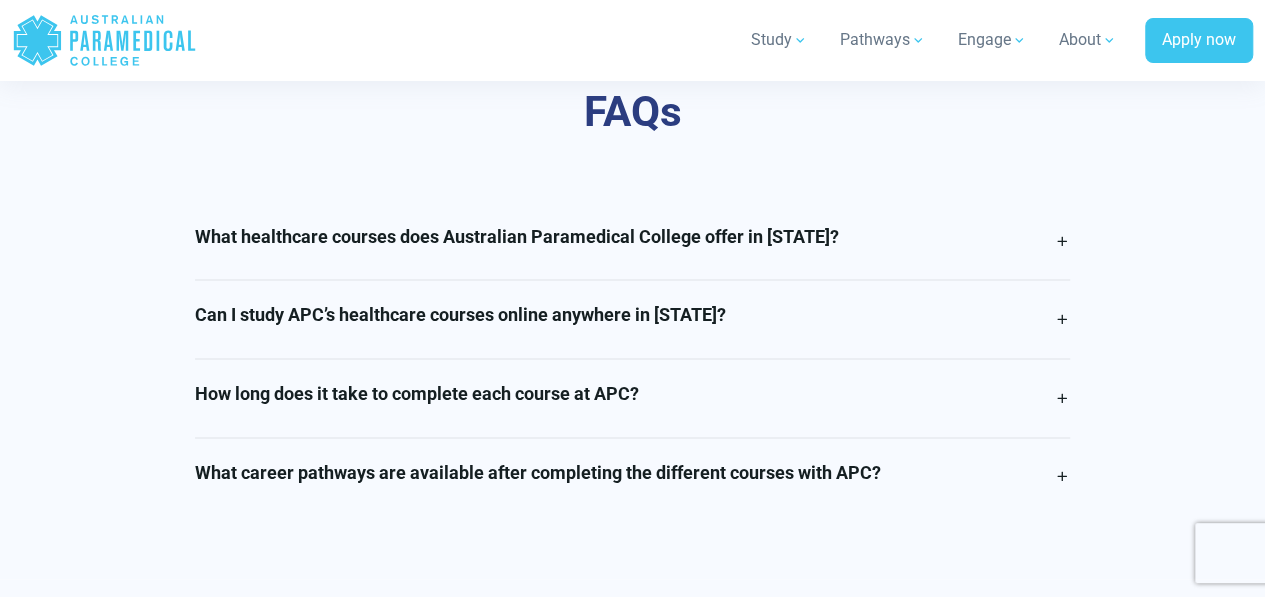 click on "Can I study APC’s healthcare courses online anywhere in [STATE]?" at bounding box center [632, 319] 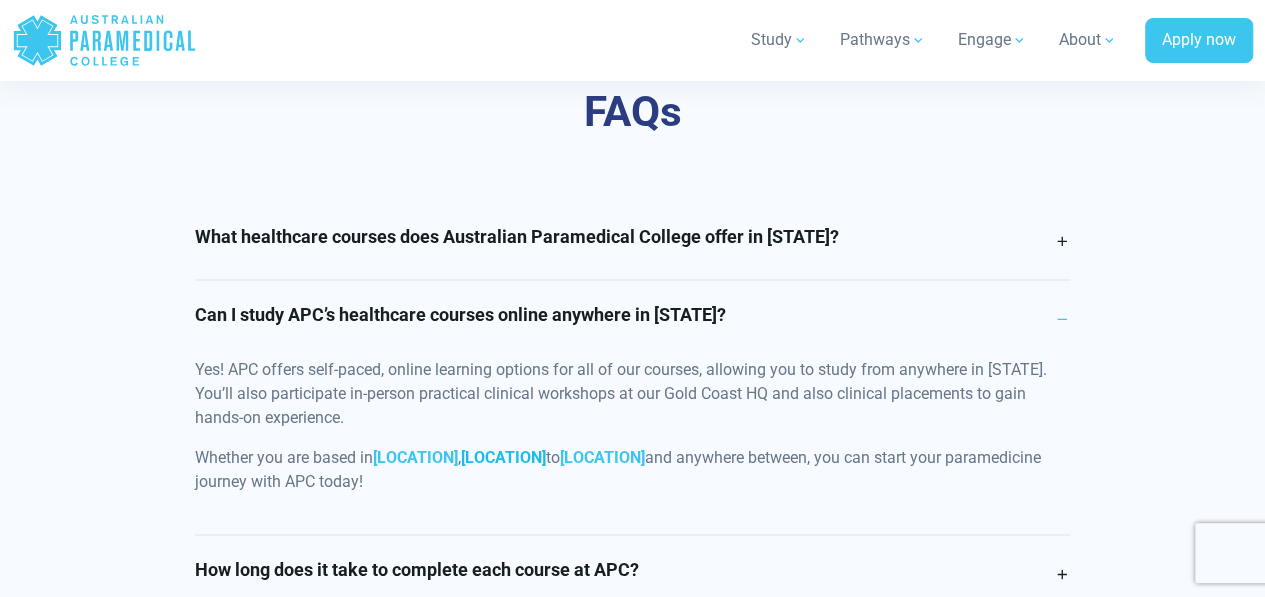 click on "[LOCATION]" at bounding box center [503, 457] 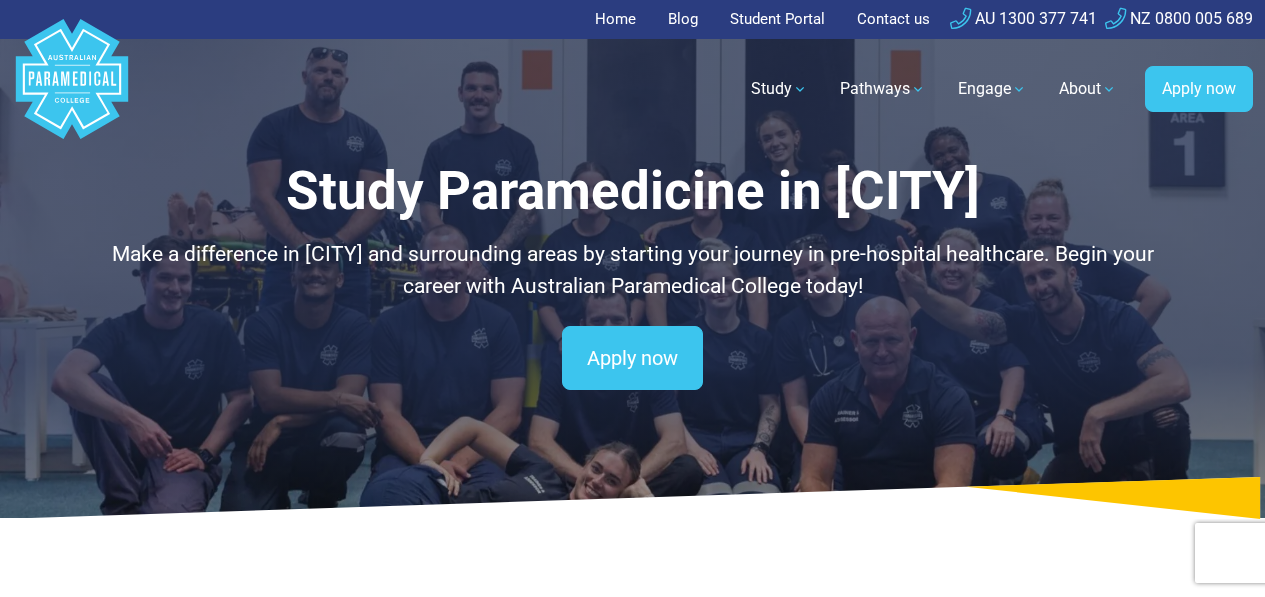 scroll, scrollTop: 0, scrollLeft: 0, axis: both 